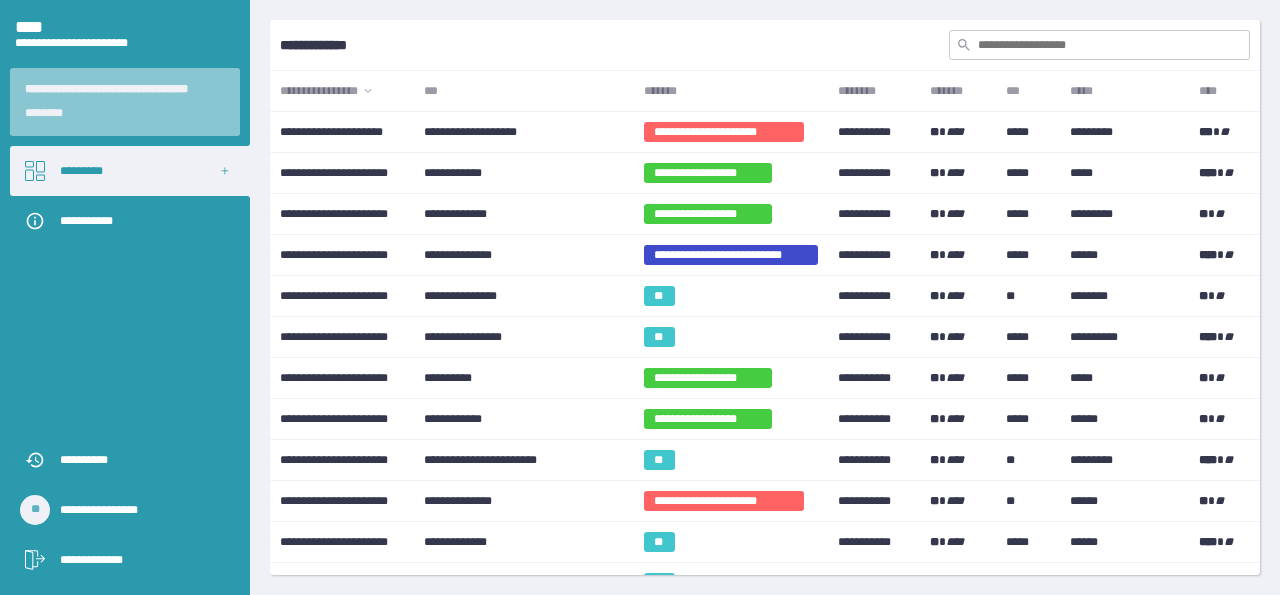 scroll, scrollTop: 0, scrollLeft: 0, axis: both 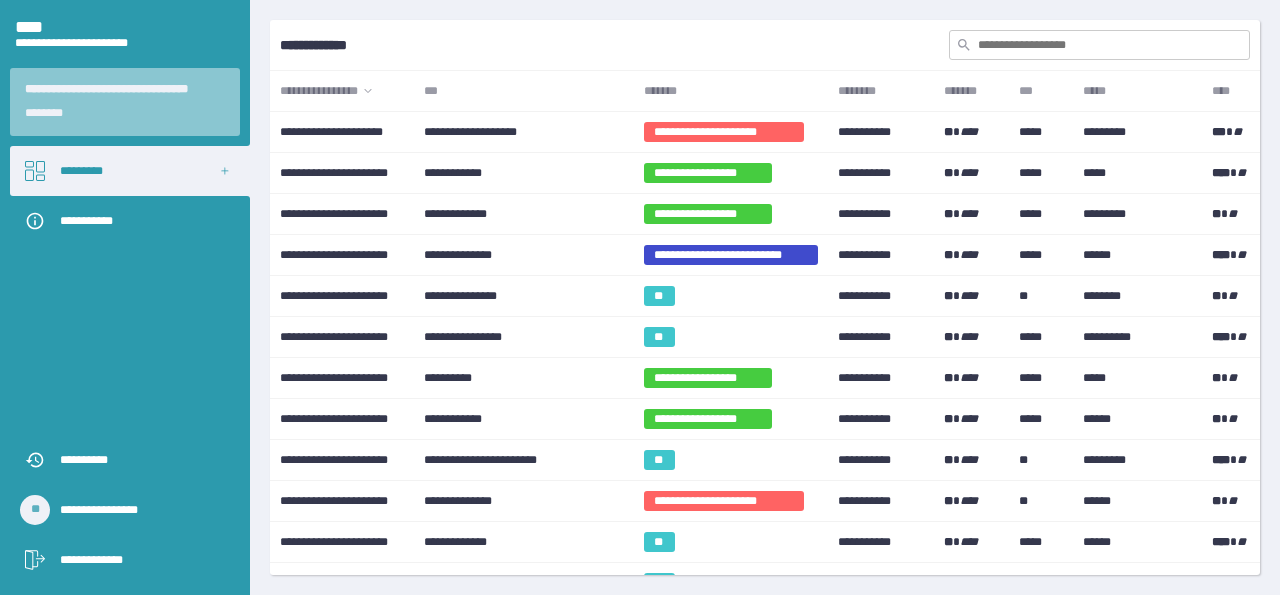 click on "***" at bounding box center (523, 91) 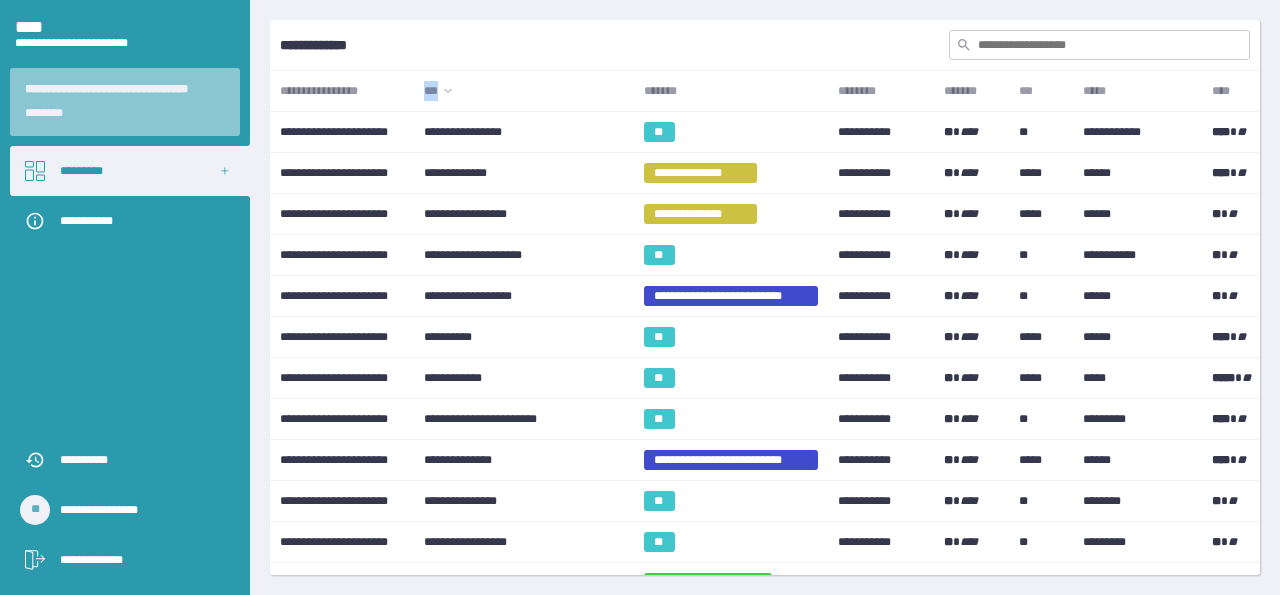 click on "***" at bounding box center [523, 91] 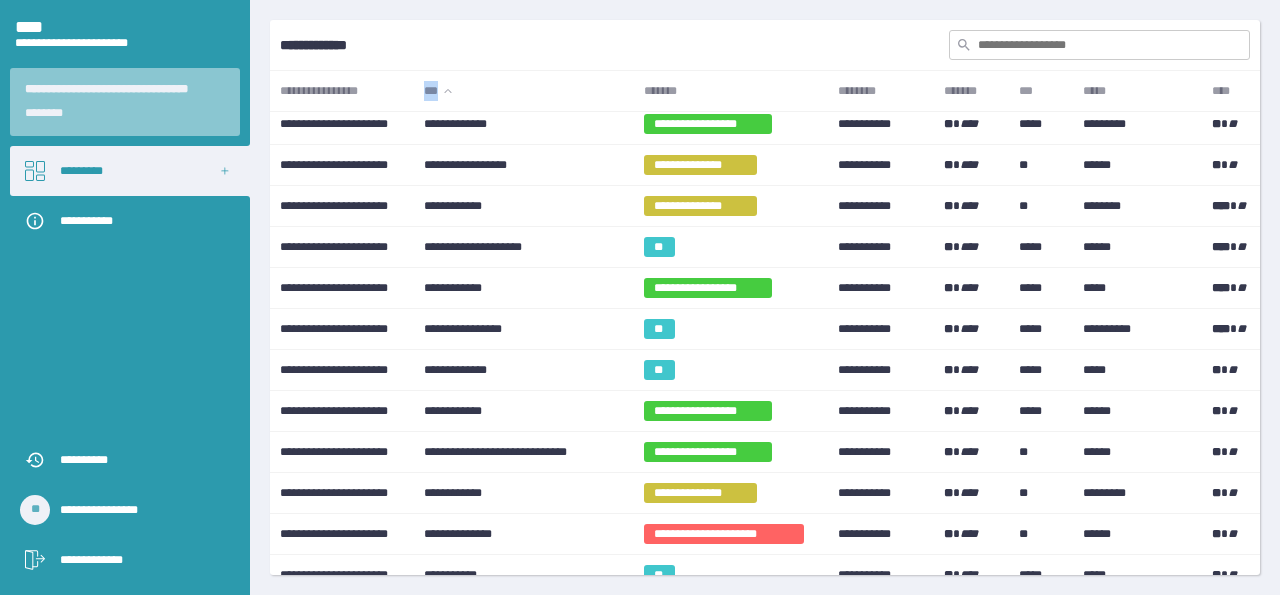 scroll, scrollTop: 800, scrollLeft: 0, axis: vertical 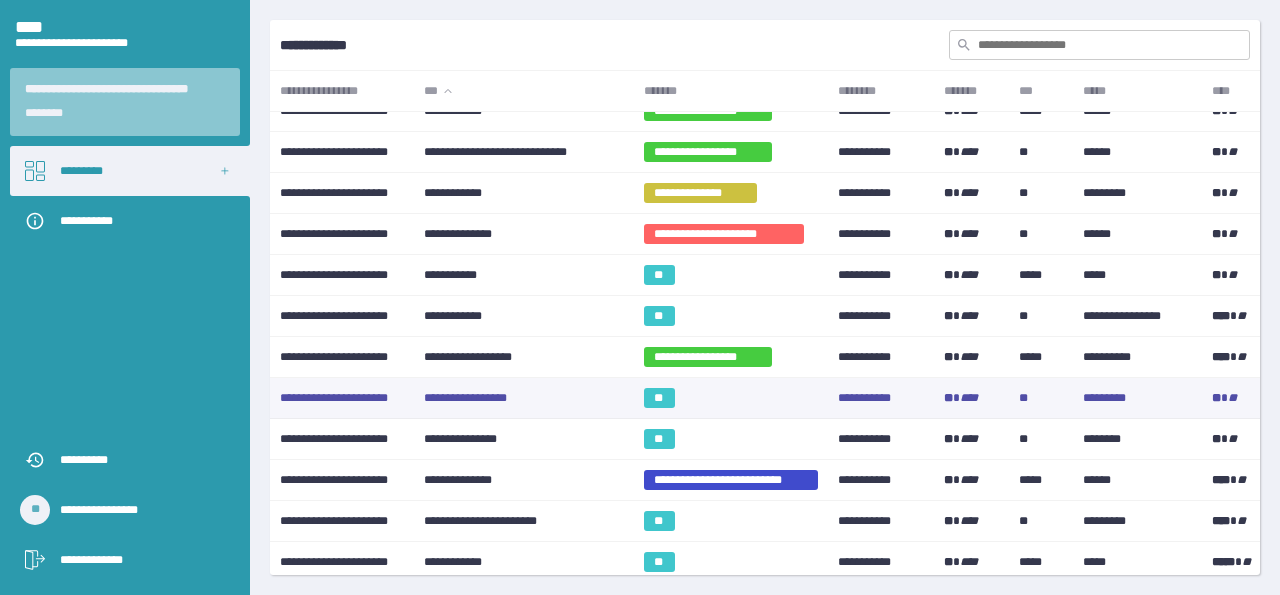 click on "**********" at bounding box center (523, 398) 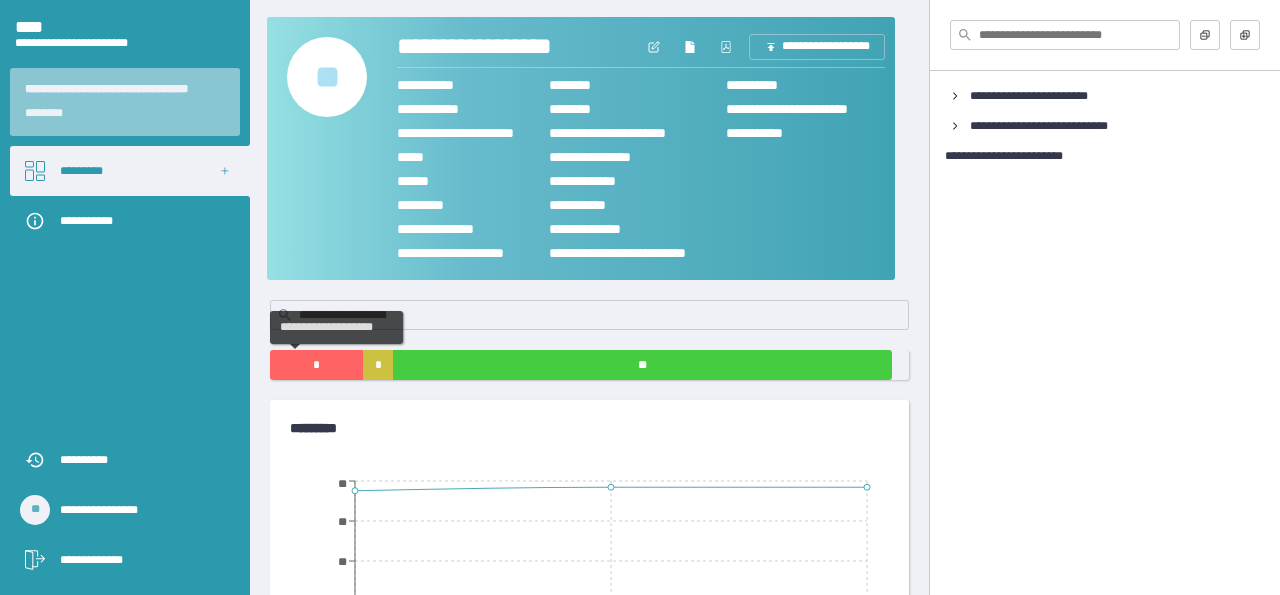 click on "*" at bounding box center (316, 365) 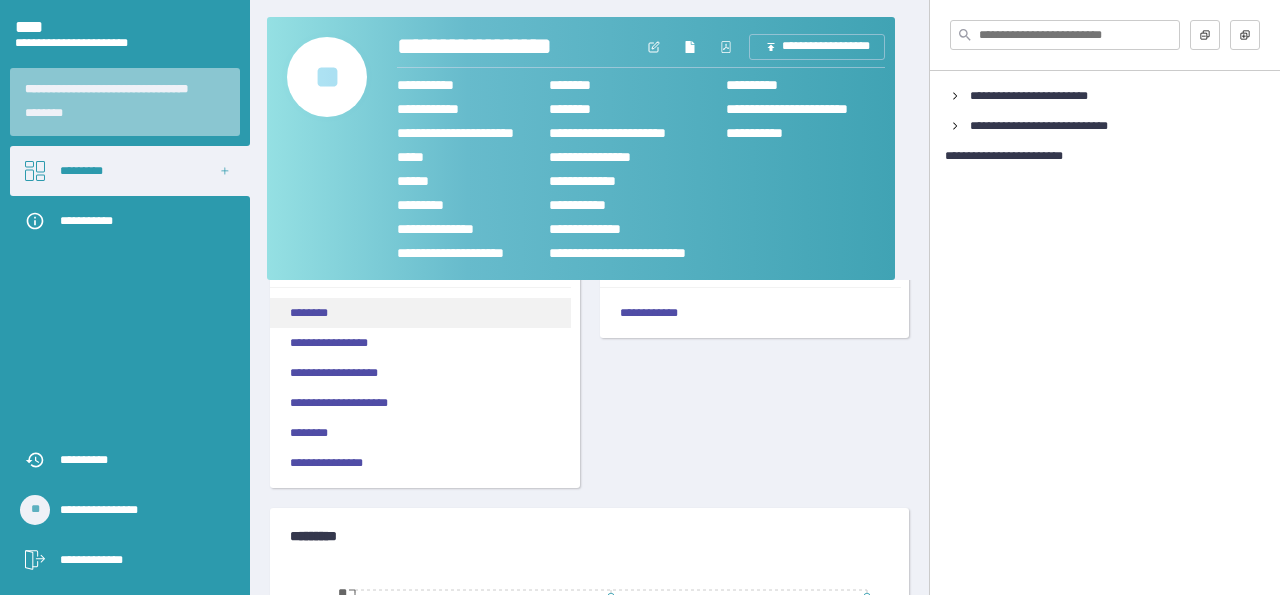scroll, scrollTop: 200, scrollLeft: 0, axis: vertical 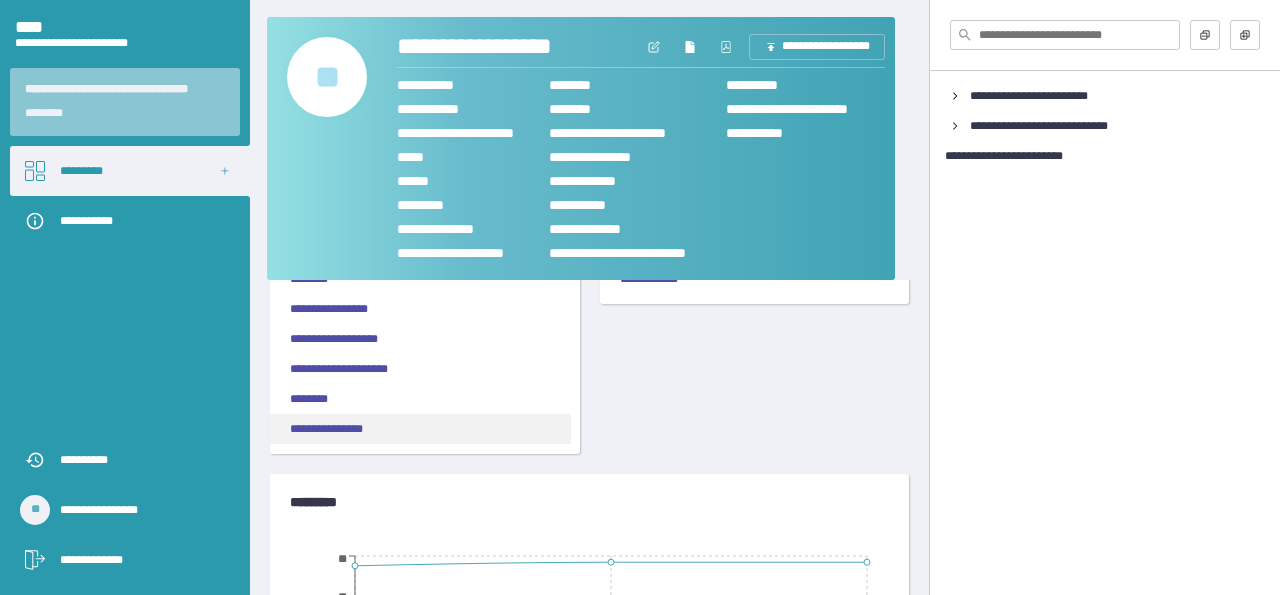 click on "**********" at bounding box center (420, 429) 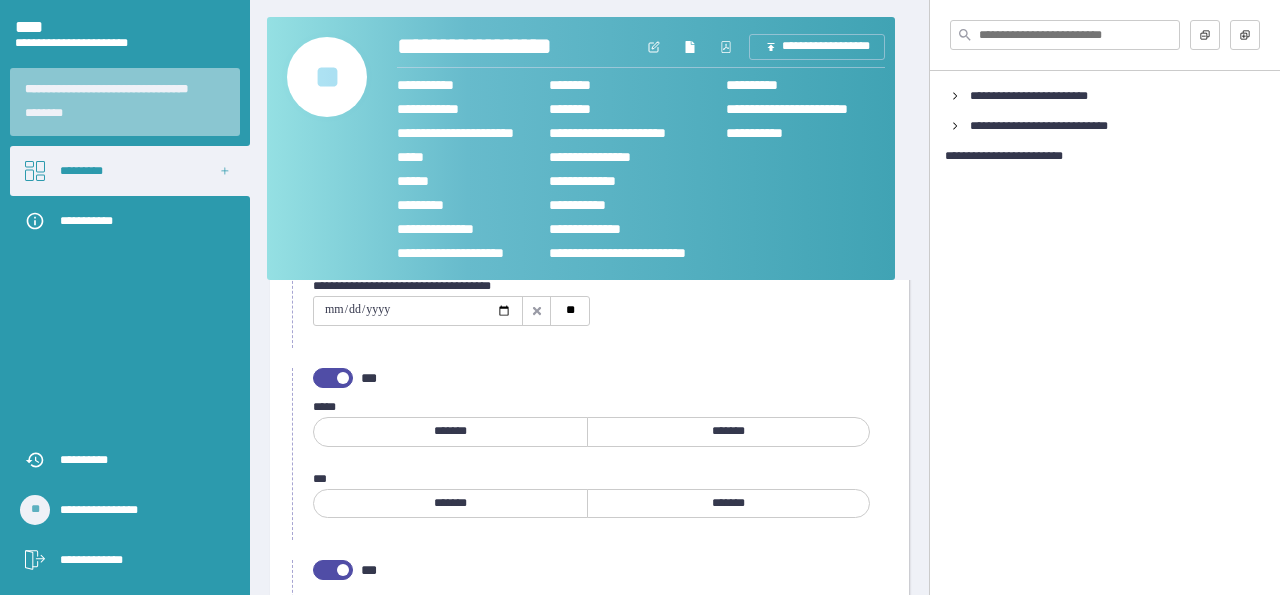 scroll, scrollTop: 0, scrollLeft: 0, axis: both 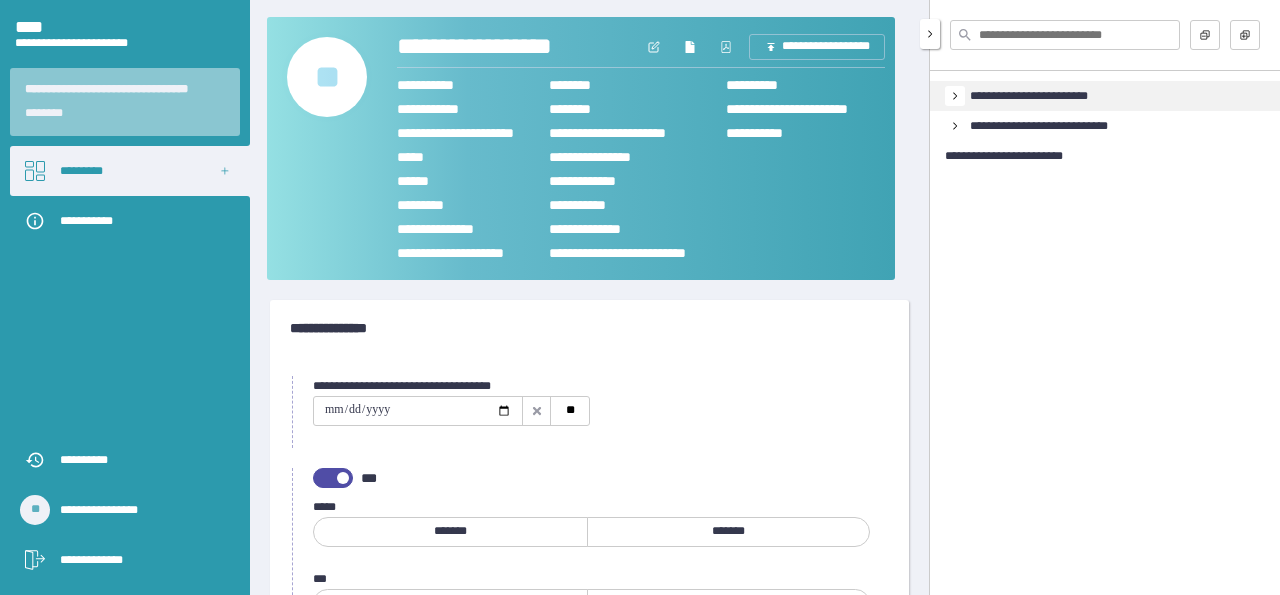 click 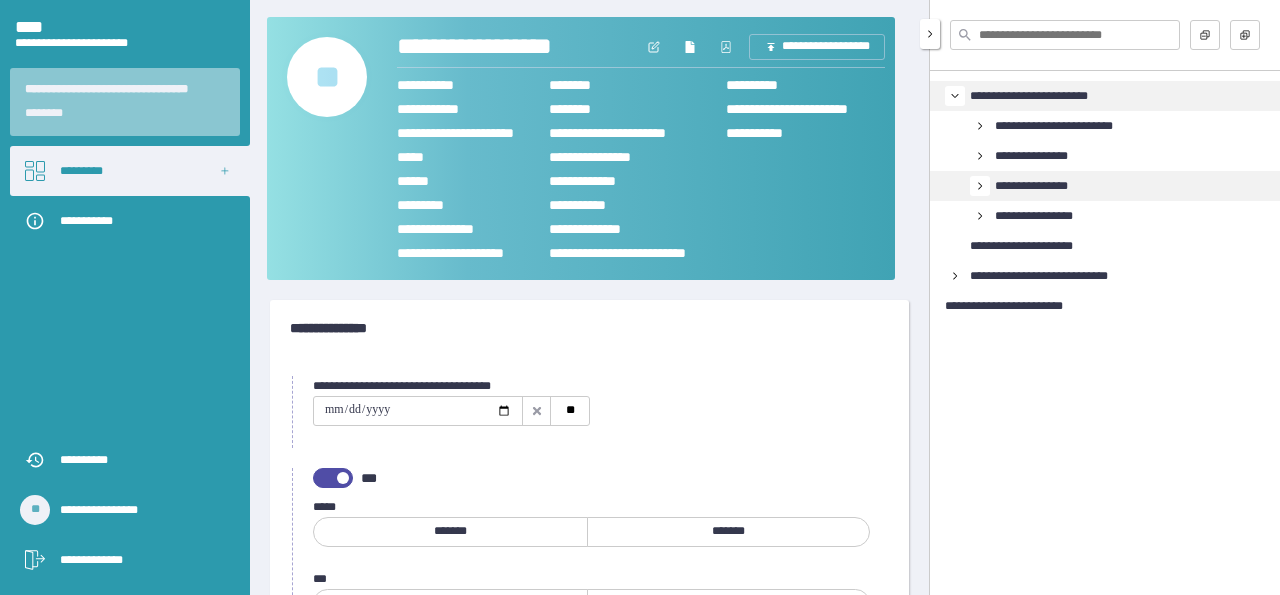 click 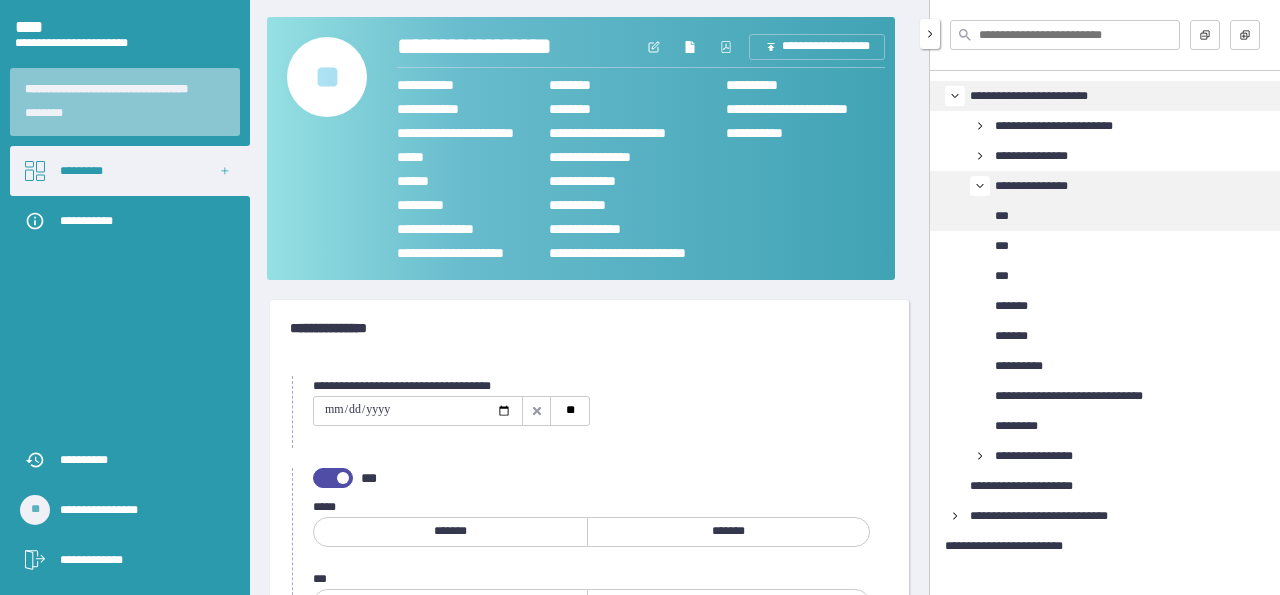 click on "***" at bounding box center [1009, 216] 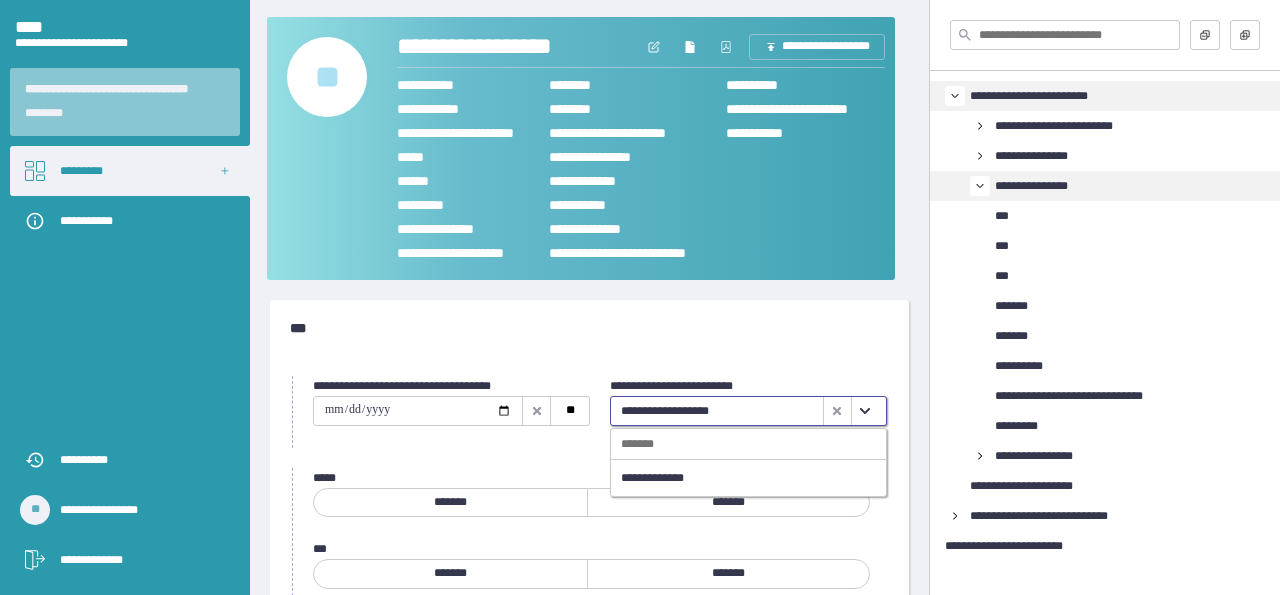 click 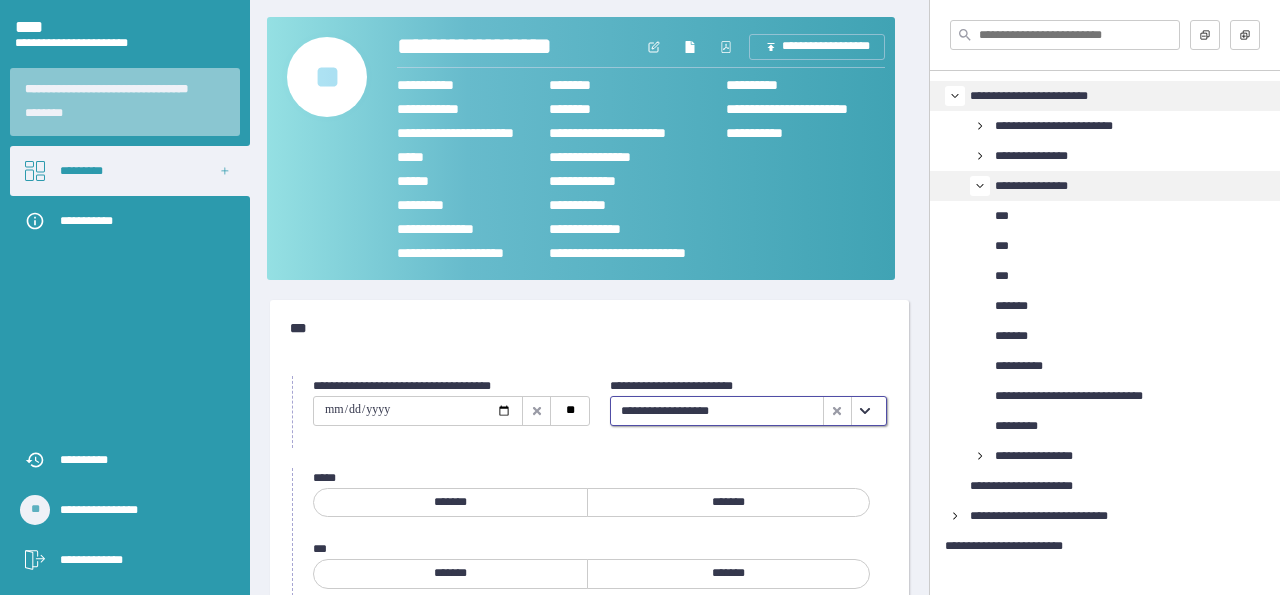 click 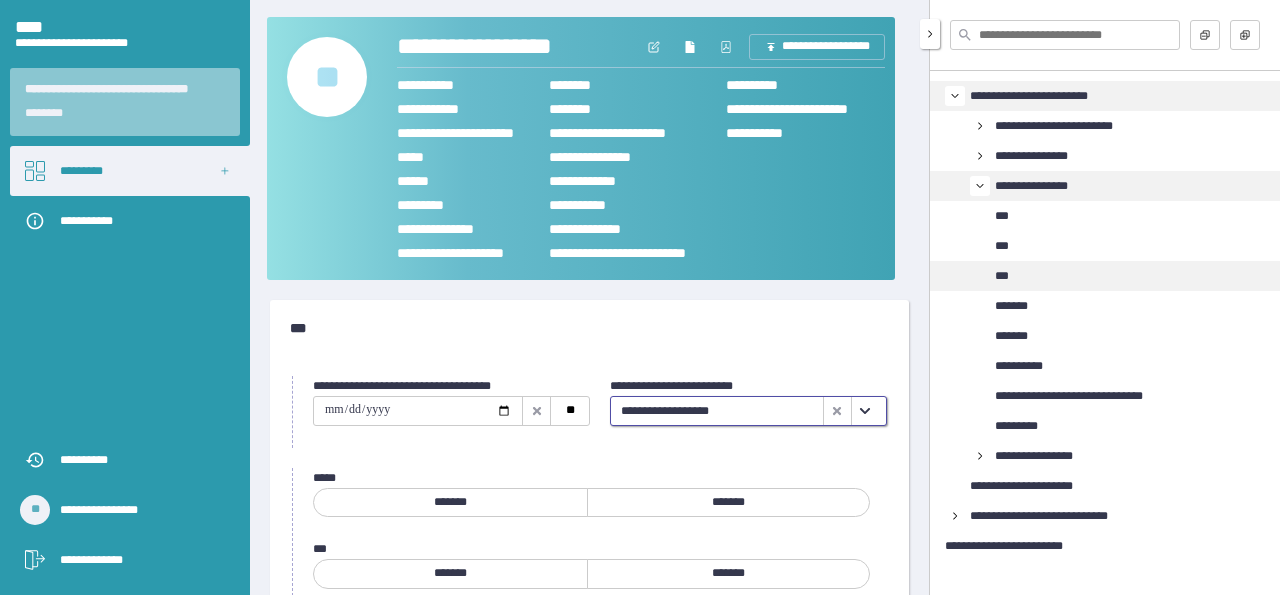 click on "***" at bounding box center [1007, 276] 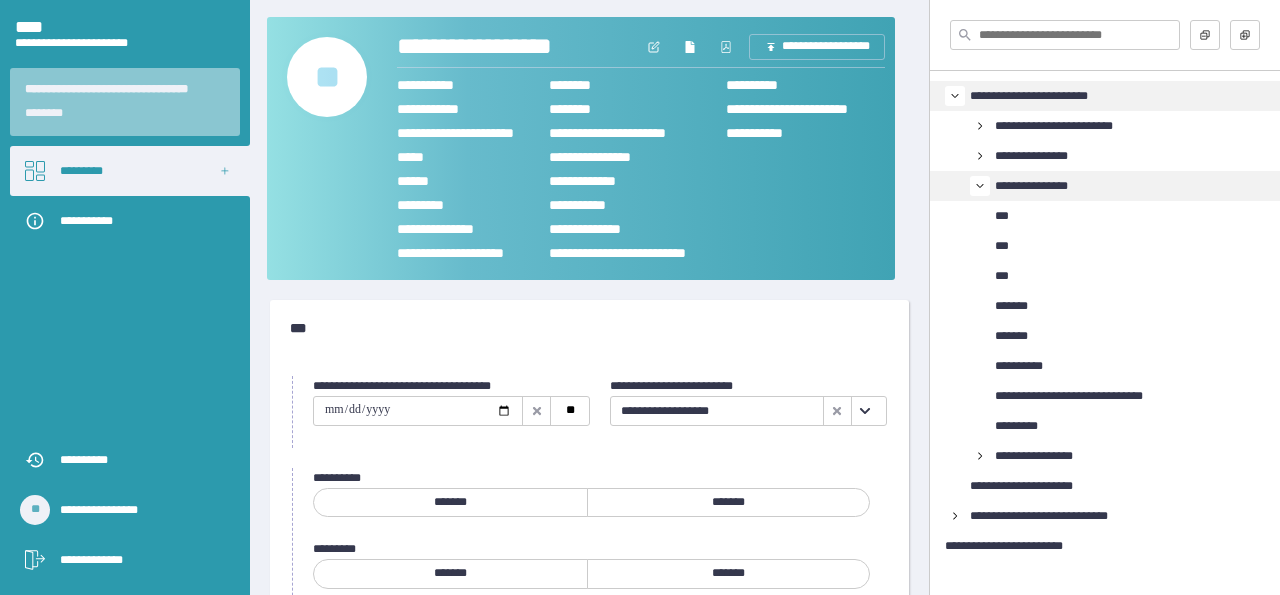 click 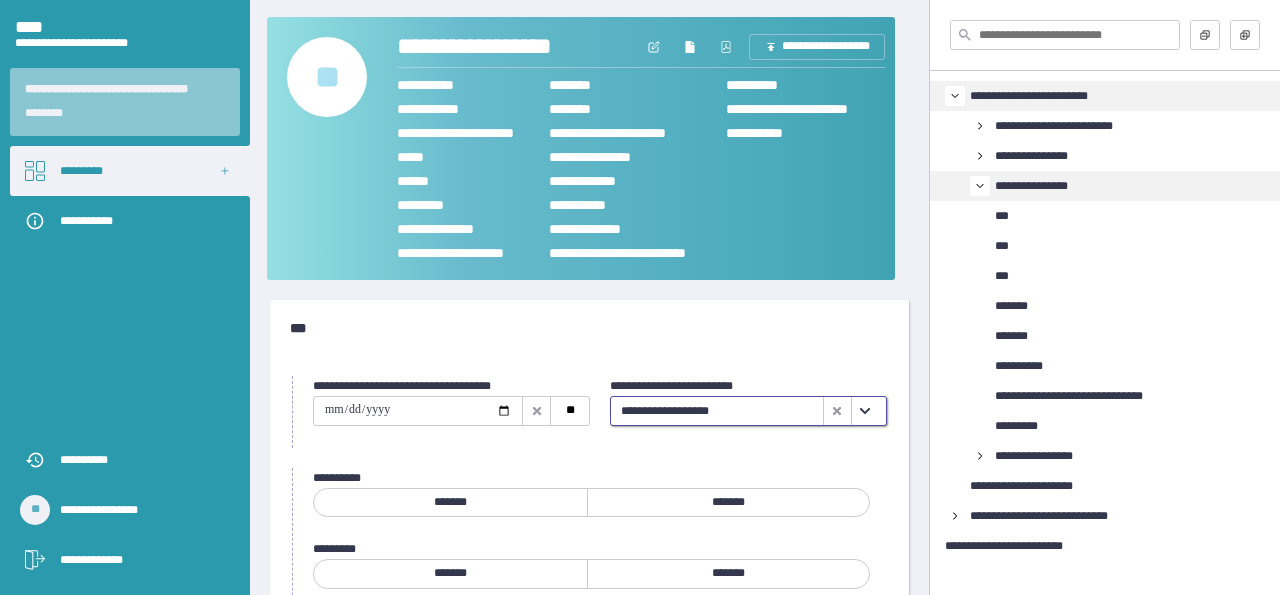 click 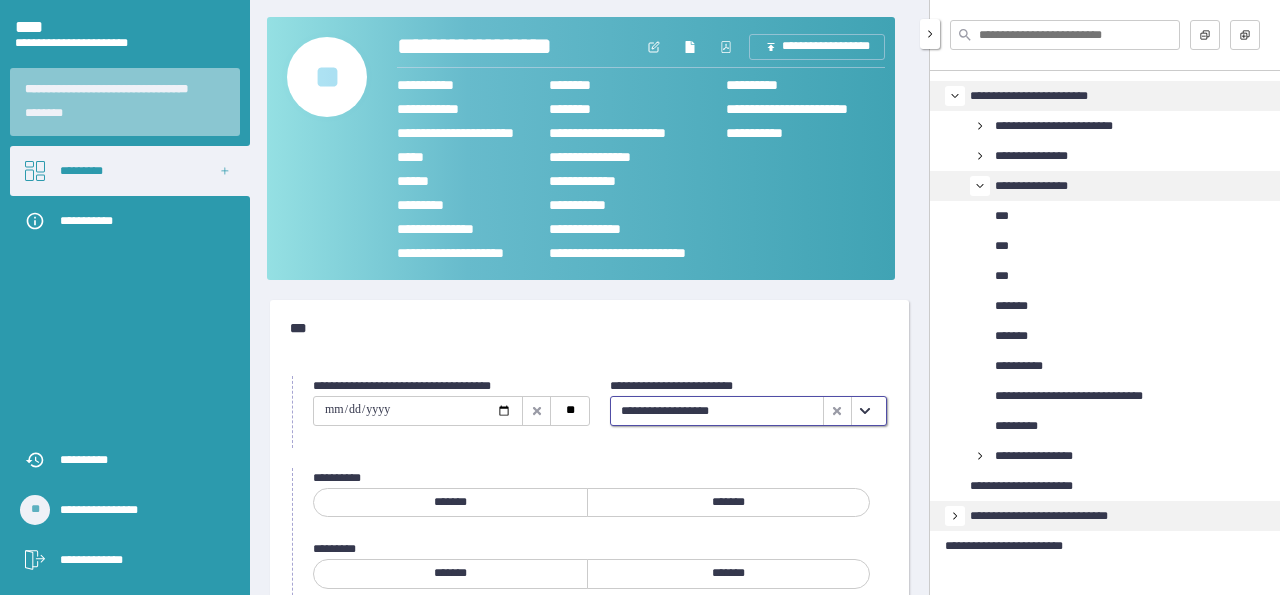 click 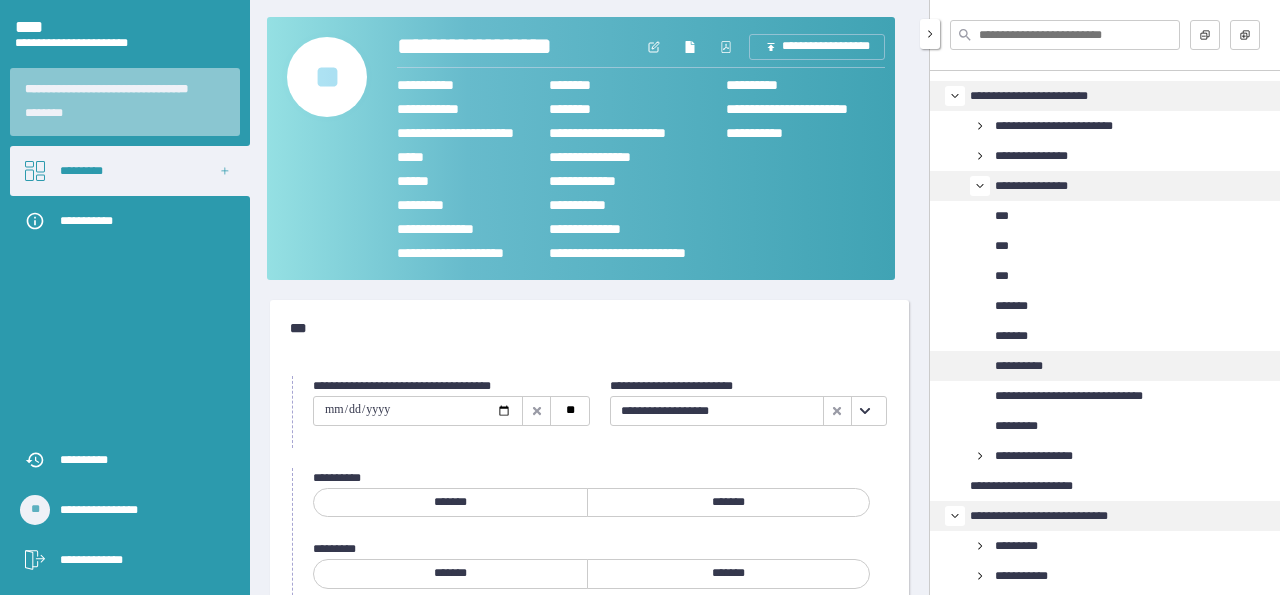 scroll, scrollTop: 155, scrollLeft: 0, axis: vertical 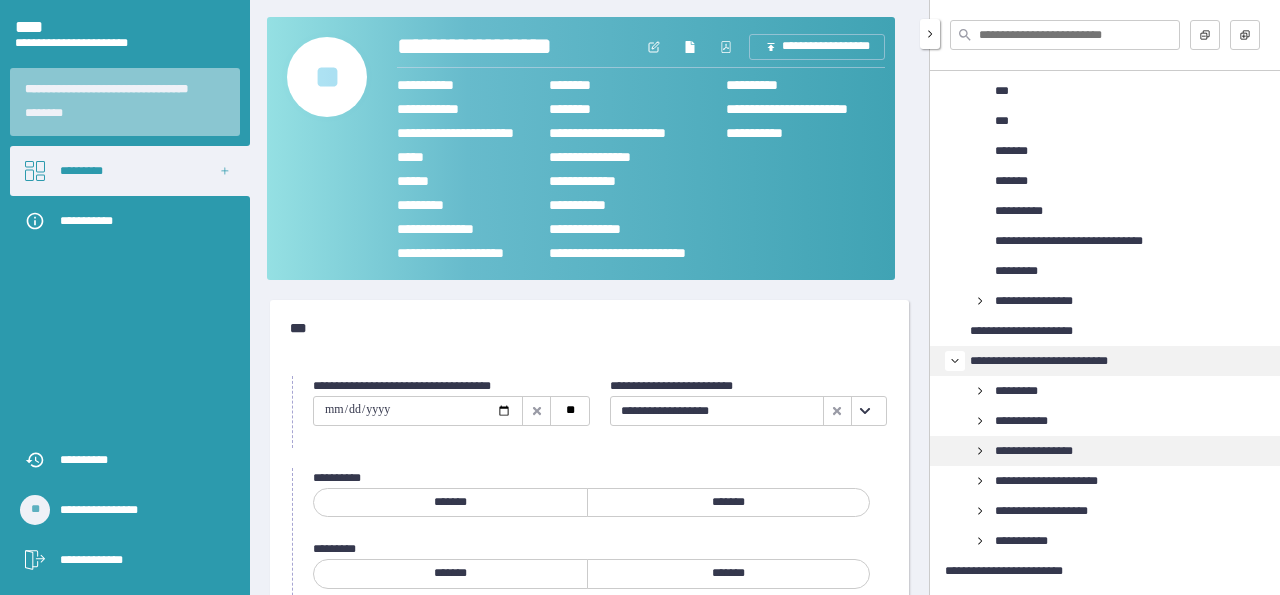 click on "**********" at bounding box center (1045, 451) 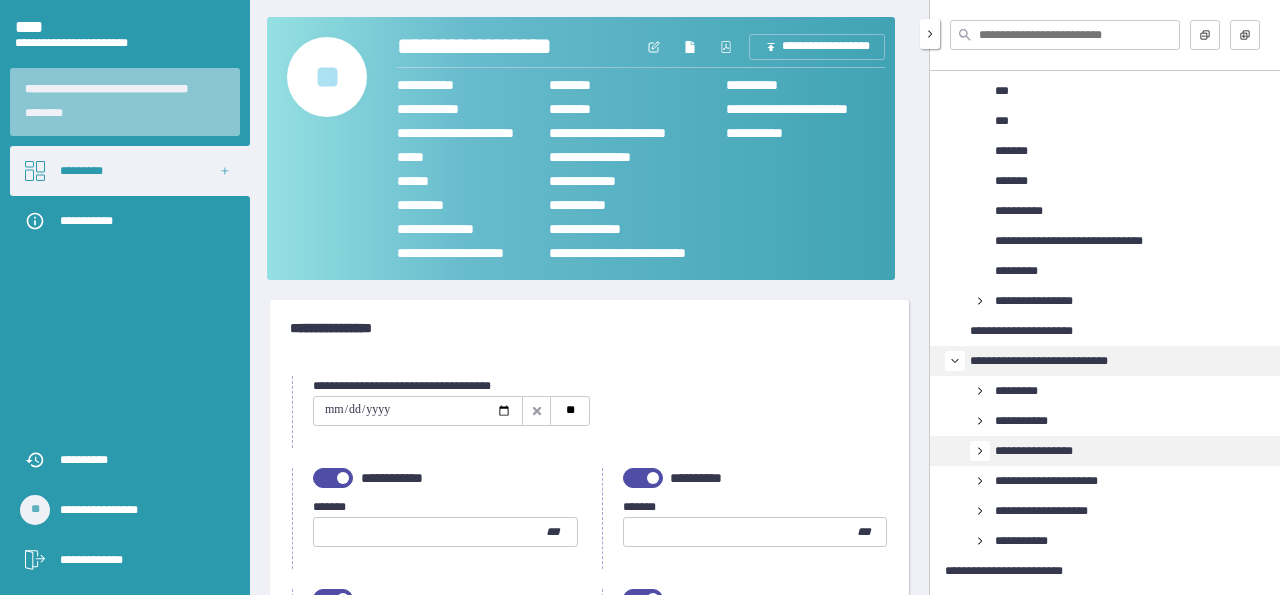 click 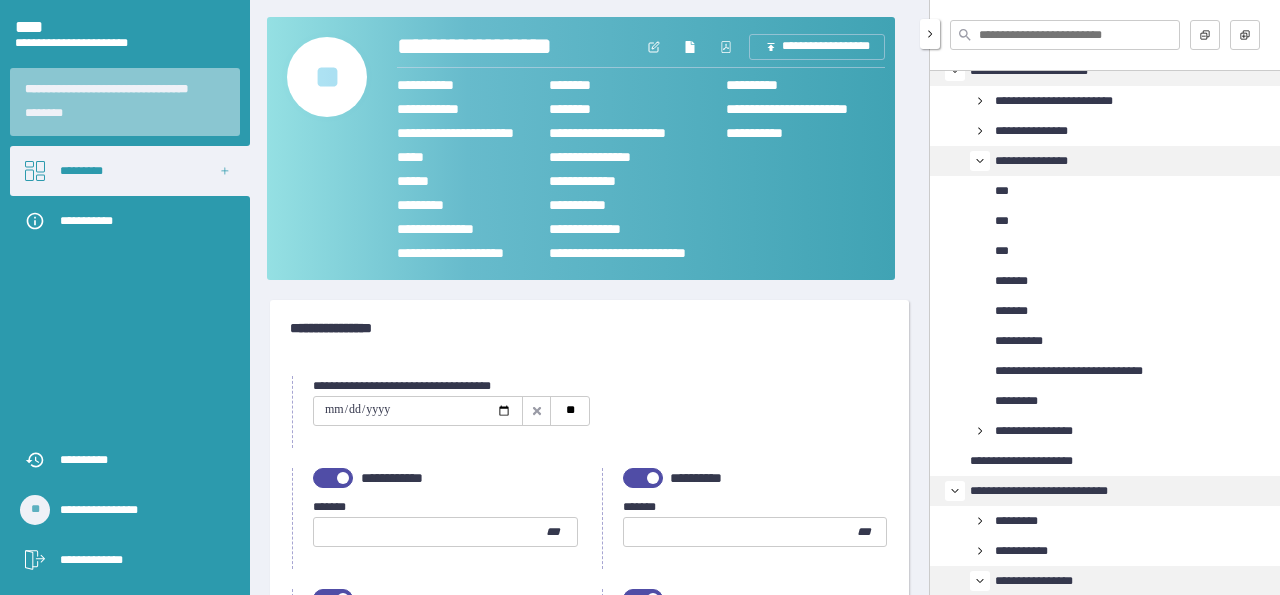 scroll, scrollTop: 0, scrollLeft: 0, axis: both 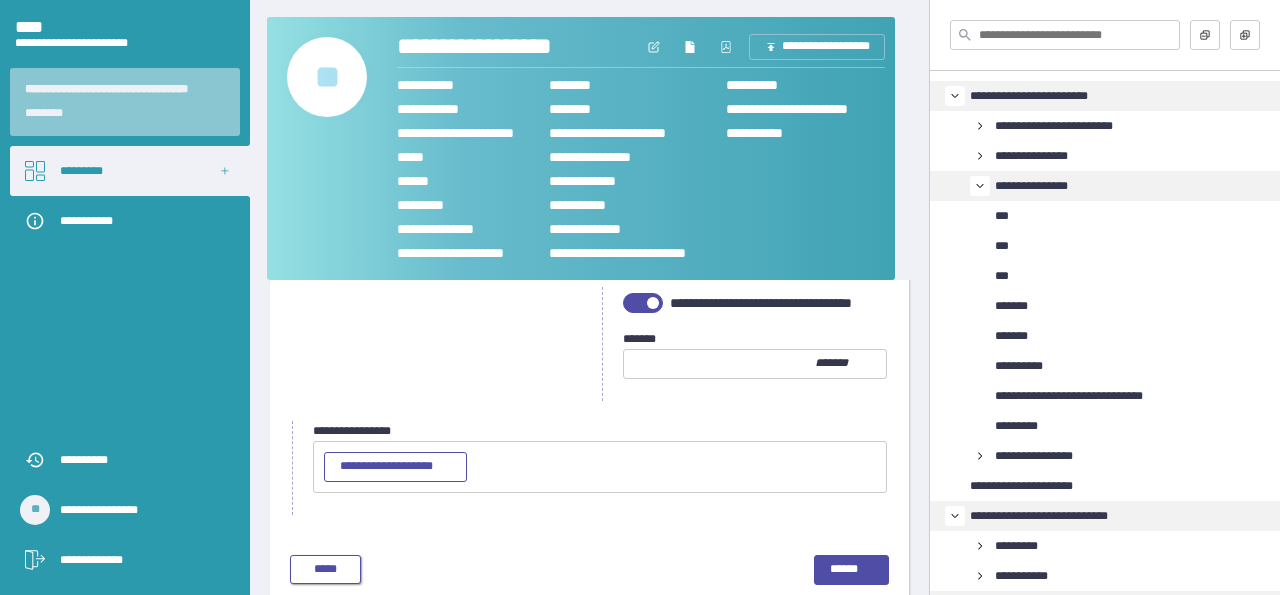 click on "*****" at bounding box center [325, 569] 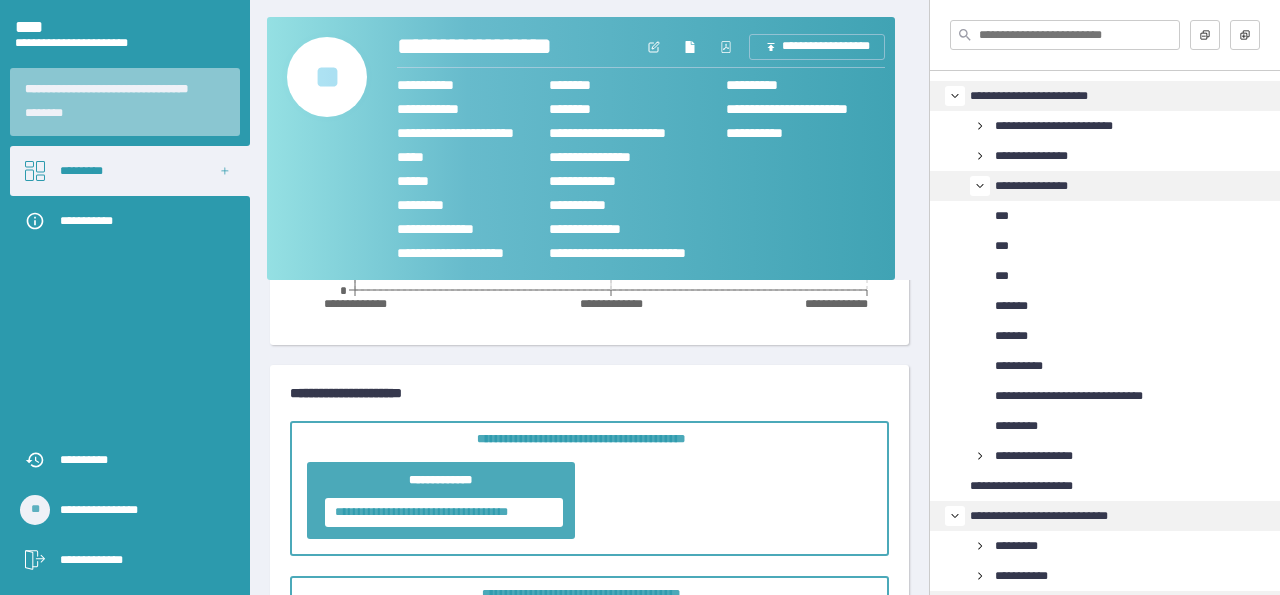 scroll, scrollTop: 0, scrollLeft: 0, axis: both 